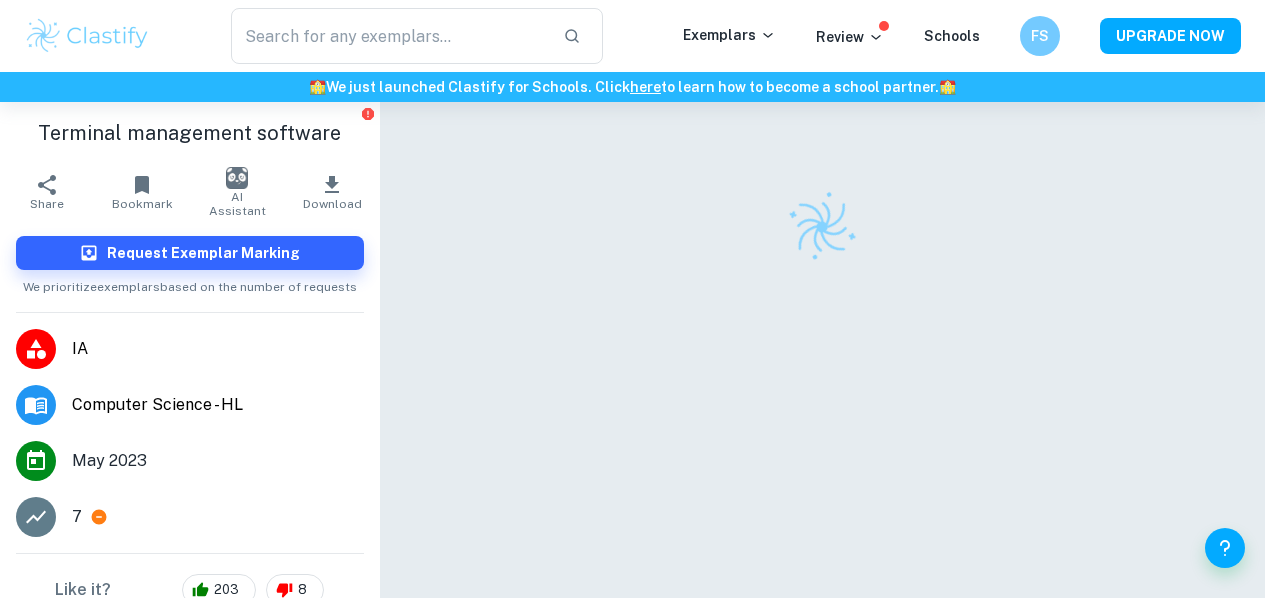 scroll, scrollTop: 0, scrollLeft: 0, axis: both 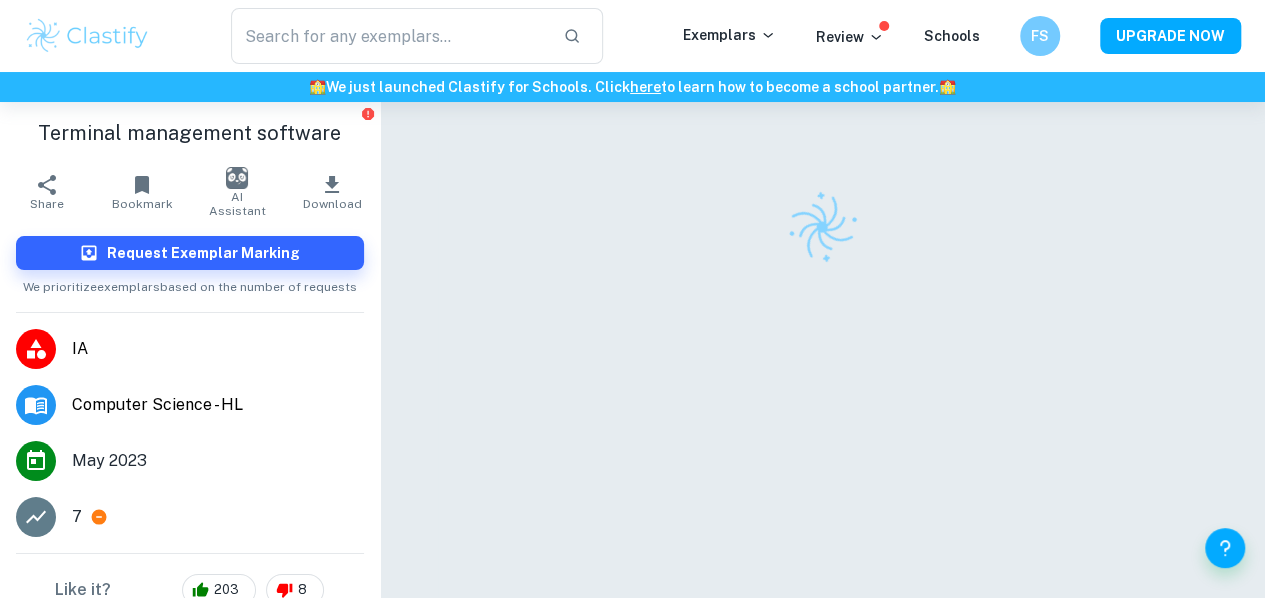 click at bounding box center [87, 36] 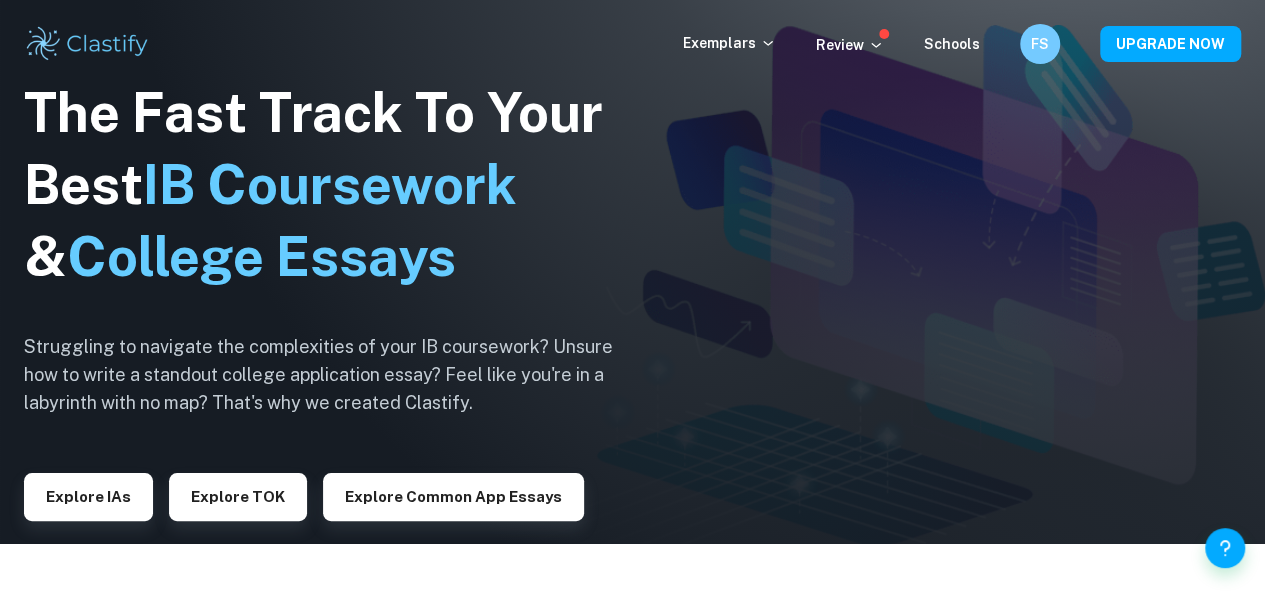 scroll, scrollTop: 100, scrollLeft: 0, axis: vertical 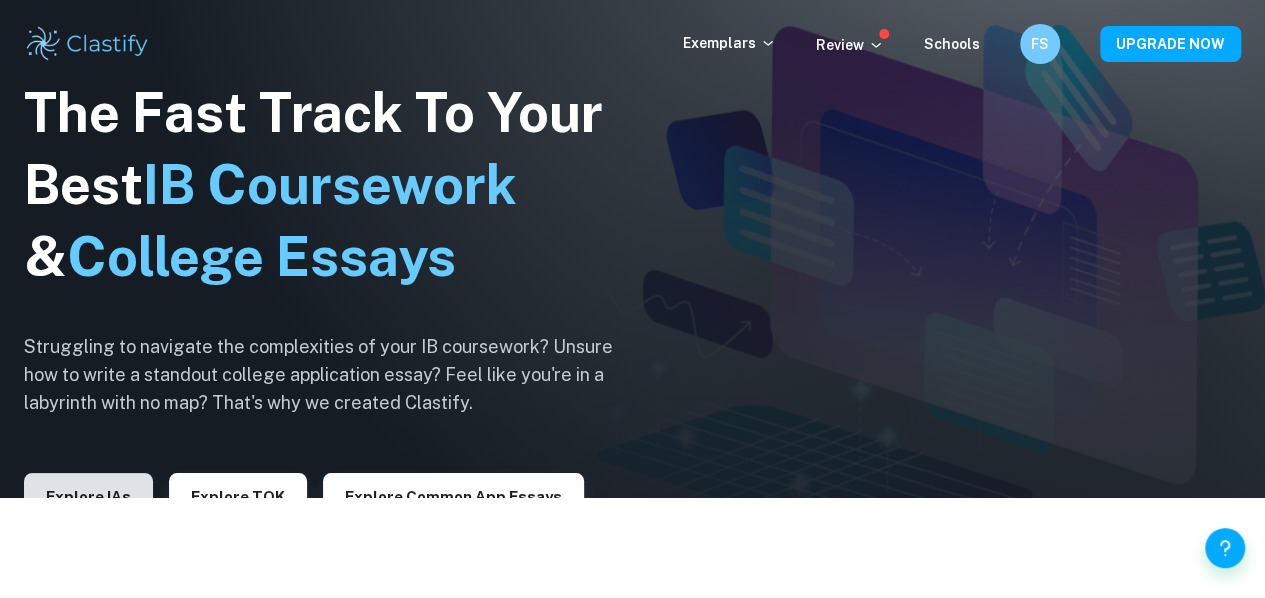 click on "Explore IAs" at bounding box center [88, 497] 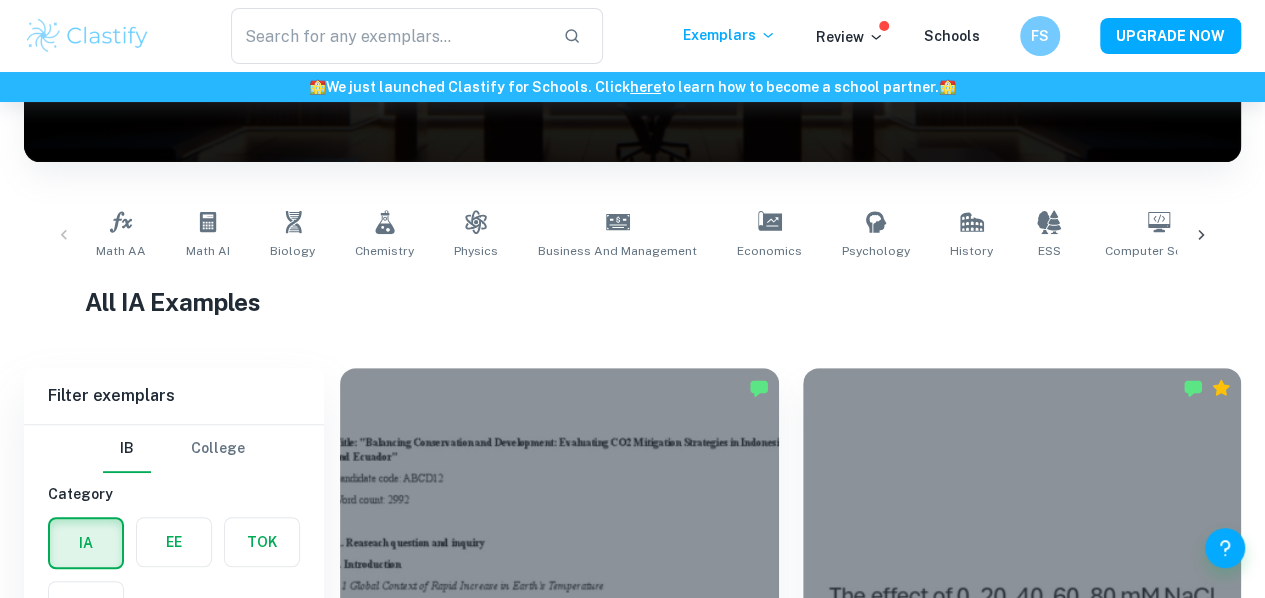 scroll, scrollTop: 400, scrollLeft: 0, axis: vertical 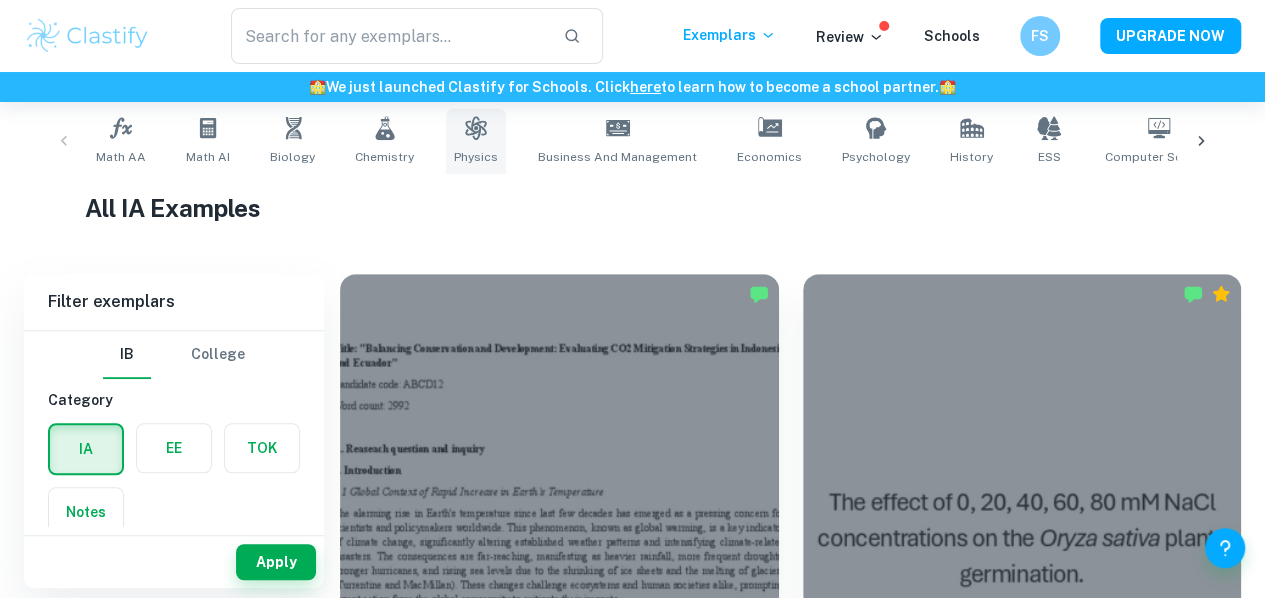 click on "Physics" at bounding box center (476, 141) 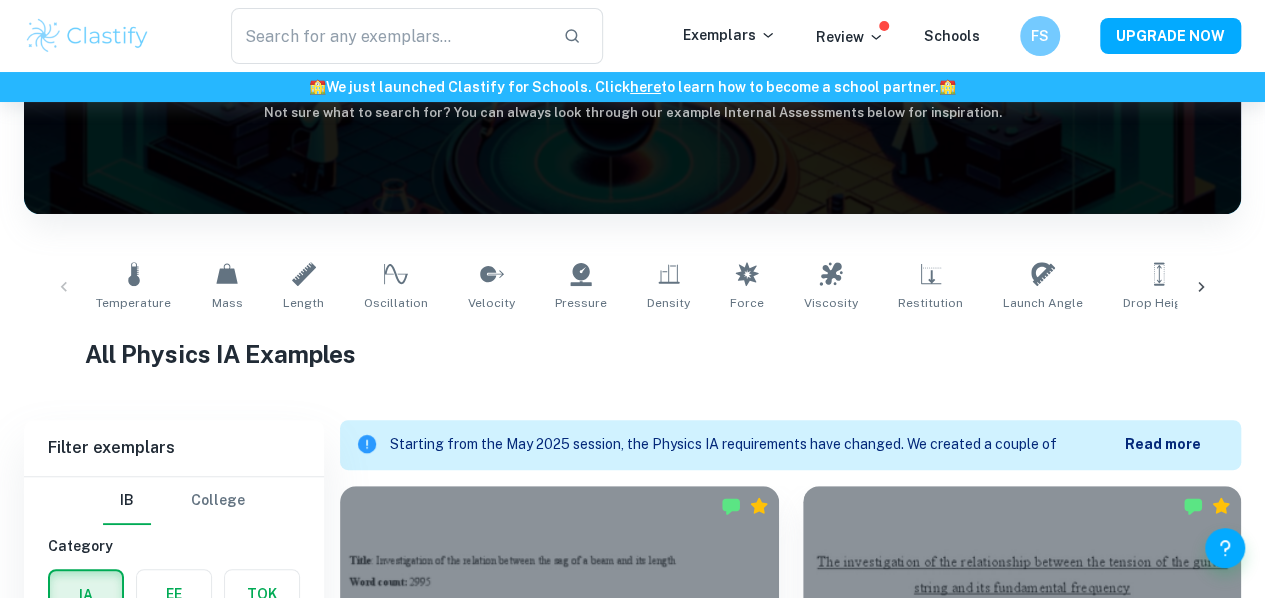 scroll, scrollTop: 300, scrollLeft: 0, axis: vertical 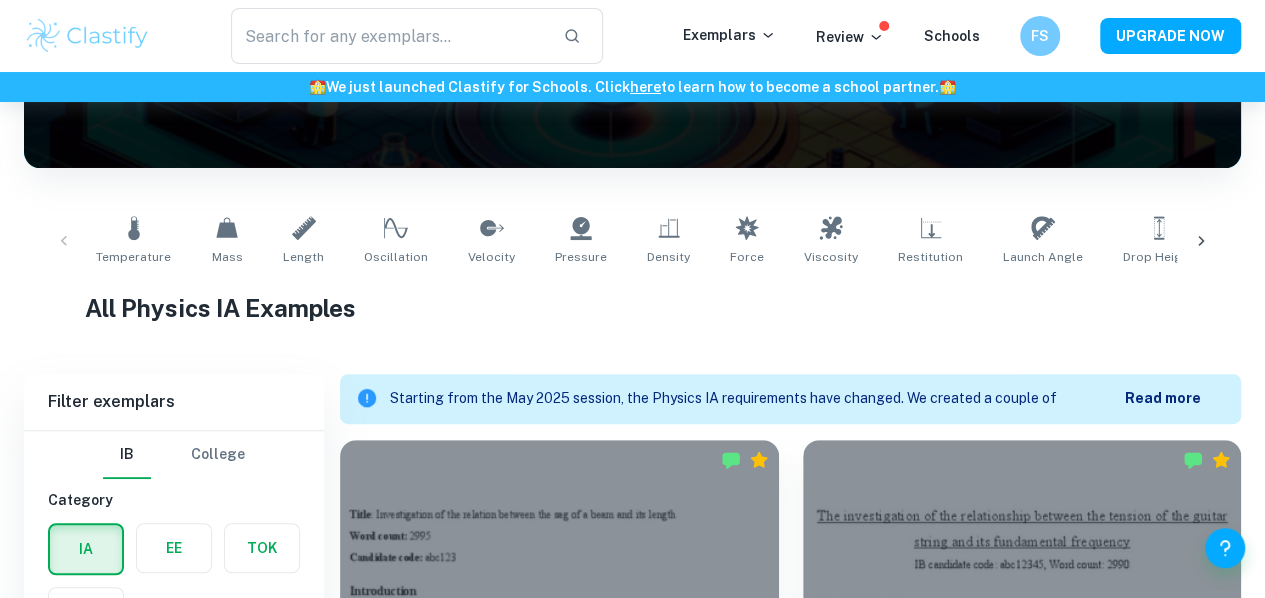 click on "Read more" at bounding box center [1163, 398] 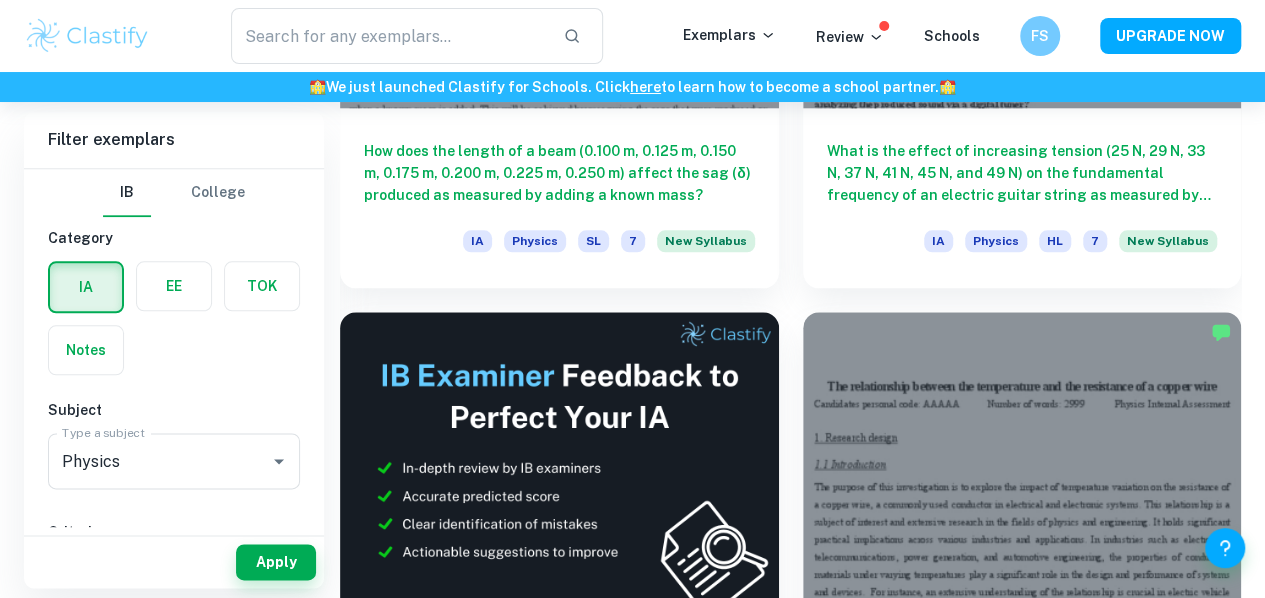 scroll, scrollTop: 1100, scrollLeft: 0, axis: vertical 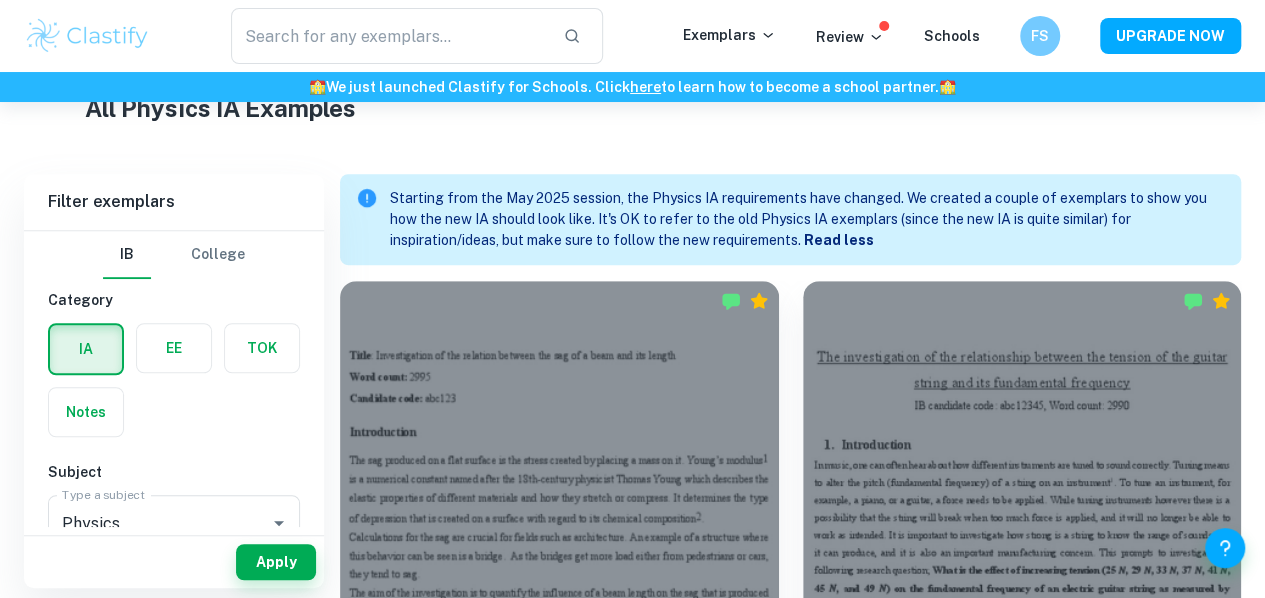 click on "Home IA Physics IB Physics IA examples Type a search phrase to find the most relevant  Physics   IA    examples for you ​ Not sure what to search for? You can always look through our example Internal Assessments below for inspiration. Temperature Mass Length Oscillation Velocity Pressure Density Force Viscosity Restitution Launch Angle Drop Height Volume Springs Refractive Index Acceleration Frequency Resistance Surface Area Energy All Physics IA Examples Filter Filter exemplars IB College Category IA EE TOK Notes Subject Type a subject Physics Type a subject Criteria Select Grade 7 6 5 4 3 2 1 Level HL SL Session May 2026 May 2025 November 2024 May 2024 November 2023 May 2023 November 2022 May 2022 November 2021 May 2021 Other   Apply Filter exemplars IB College Category IA EE TOK Notes Subject Type a subject Physics Type a subject Criteria Select Grade 7 6 5 4 3 2 1 Level HL SL Session May 2026 May 2025 November 2024 May 2024 November 2023 May 2023 November 2022 May 2022 November 2021 May 2021 Other" at bounding box center [632, 6098] 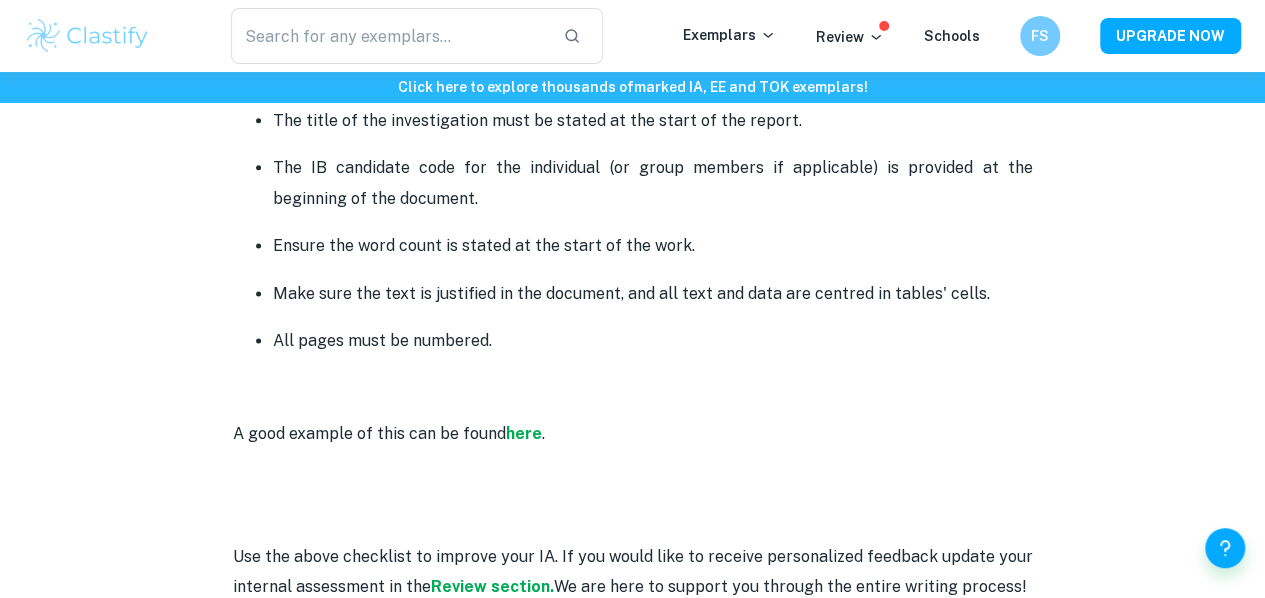 scroll, scrollTop: 5200, scrollLeft: 0, axis: vertical 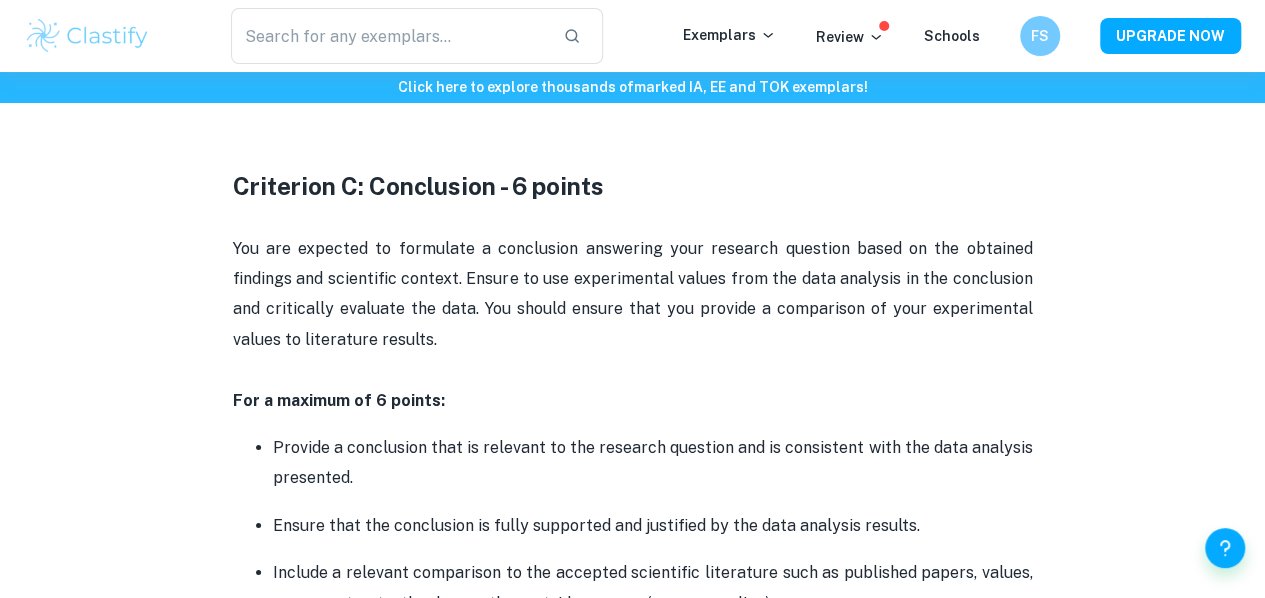 click at bounding box center (633, 370) 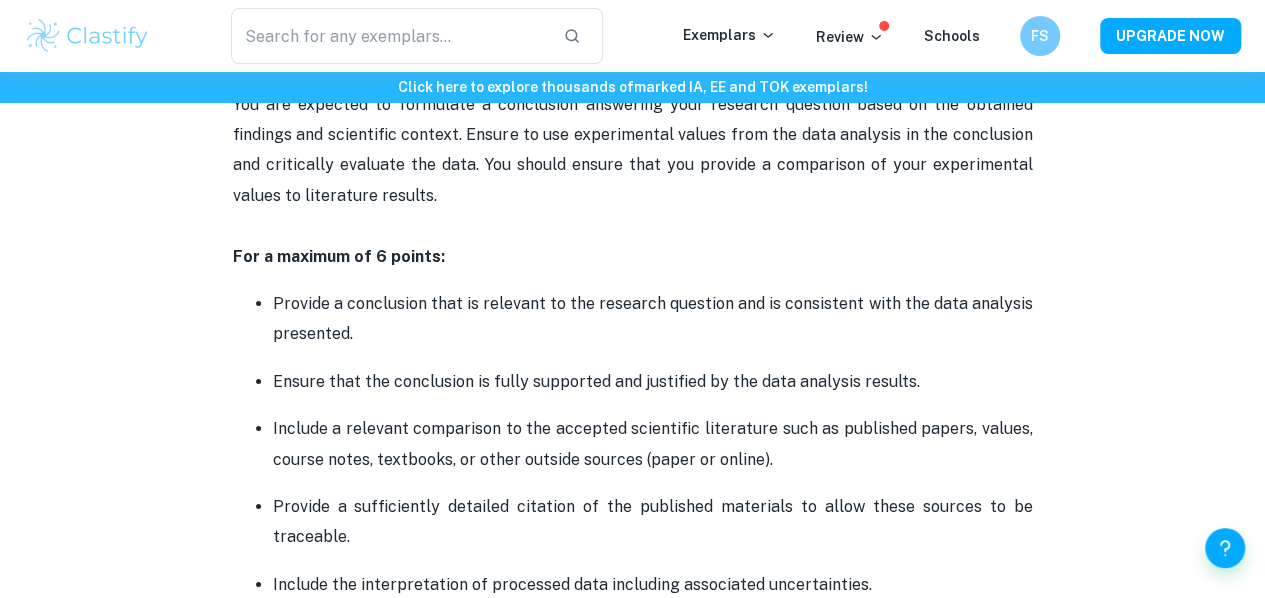 scroll, scrollTop: 3406, scrollLeft: 0, axis: vertical 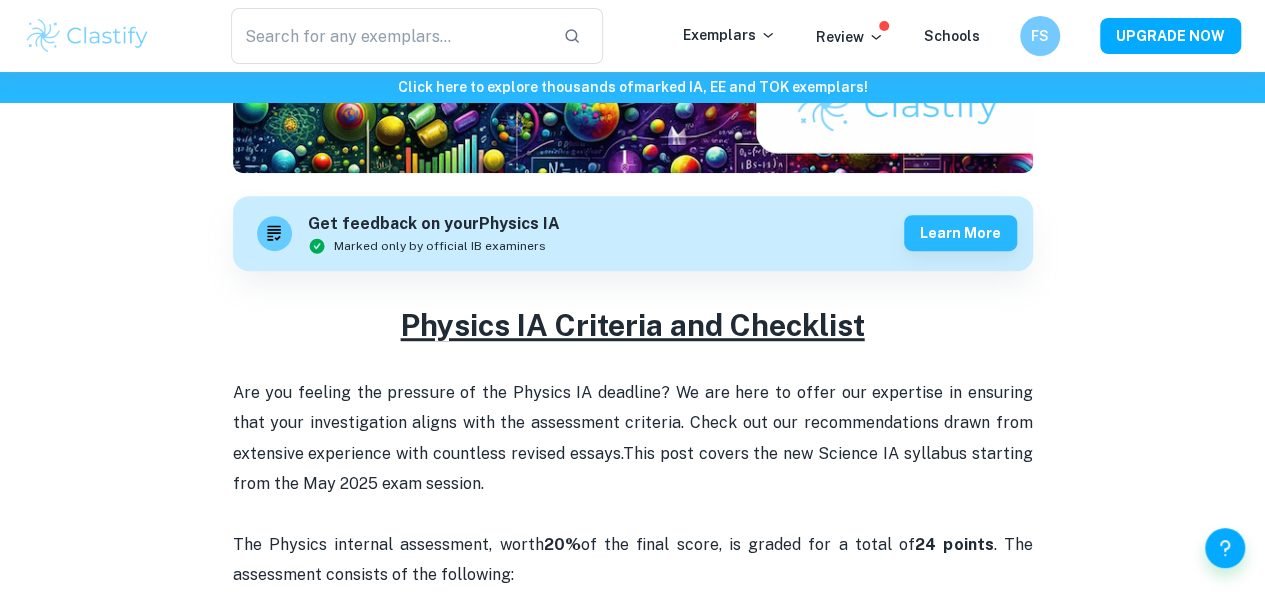 drag, startPoint x: 545, startPoint y: 421, endPoint x: 341, endPoint y: 338, distance: 220.23851 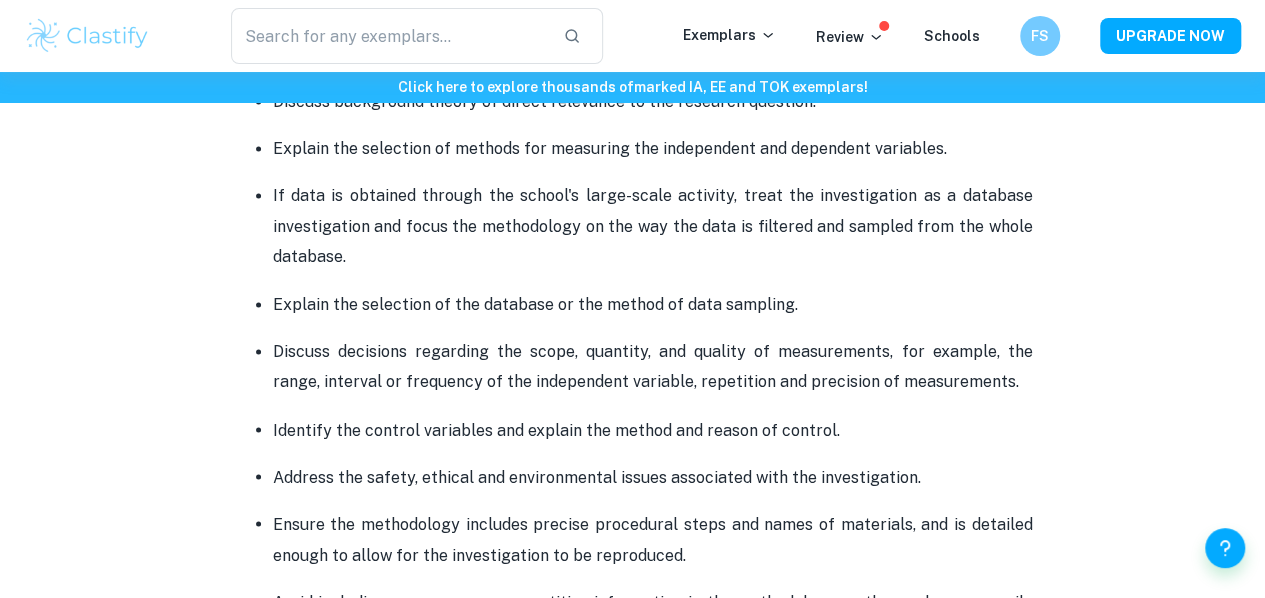scroll, scrollTop: 1306, scrollLeft: 0, axis: vertical 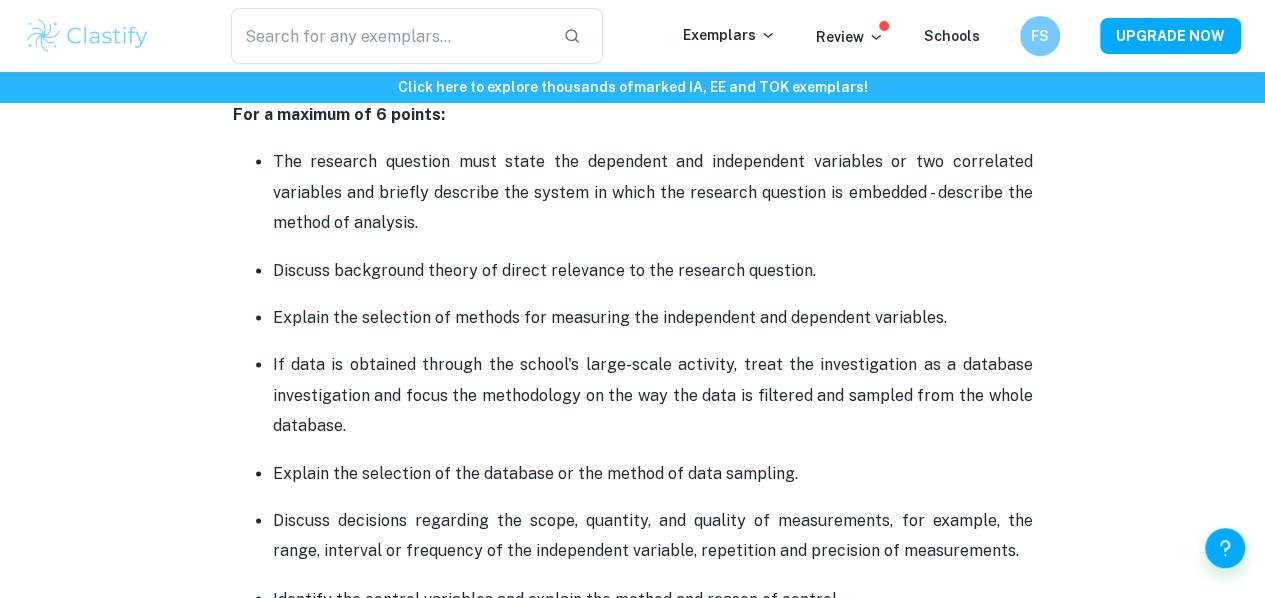 click on "The research question must state the dependent and independent variables or two correlated variables and briefly describe the system in which the research question is embedded - describe the method of analysis. Discuss background theory of direct relevance to the research question.  Explain the selection of methods for measuring the independent and dependent variables.  If data is obtained through the school's large-scale activity, treat the investigation as a database investigation and focus the methodology on the way the data is filtered and sampled from the whole database.  Explain the selection of the database or the method of data sampling.  Discuss decisions regarding the scope, quantity, and quality of measurements, for example, the range, interval or frequency of the independent variable, repetition and precision of measurements.  Identify the control variables and explain the method and reason of control. Address the safety, ethical and environmental issues associated with the investigation." at bounding box center (633, 481) 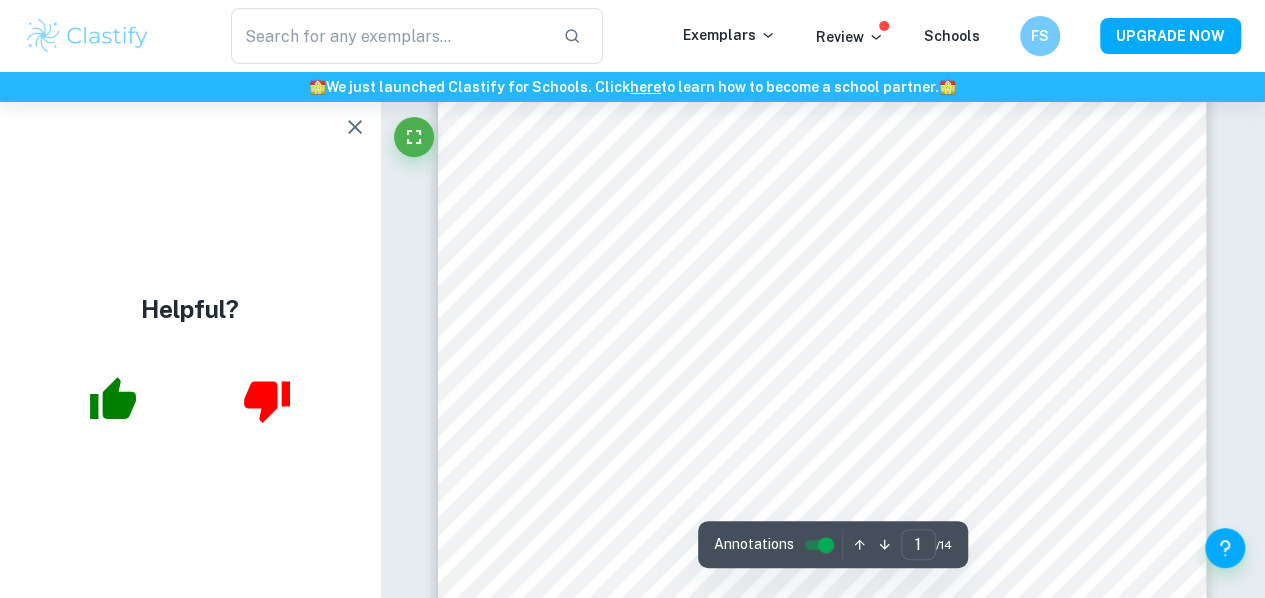 scroll, scrollTop: 200, scrollLeft: 0, axis: vertical 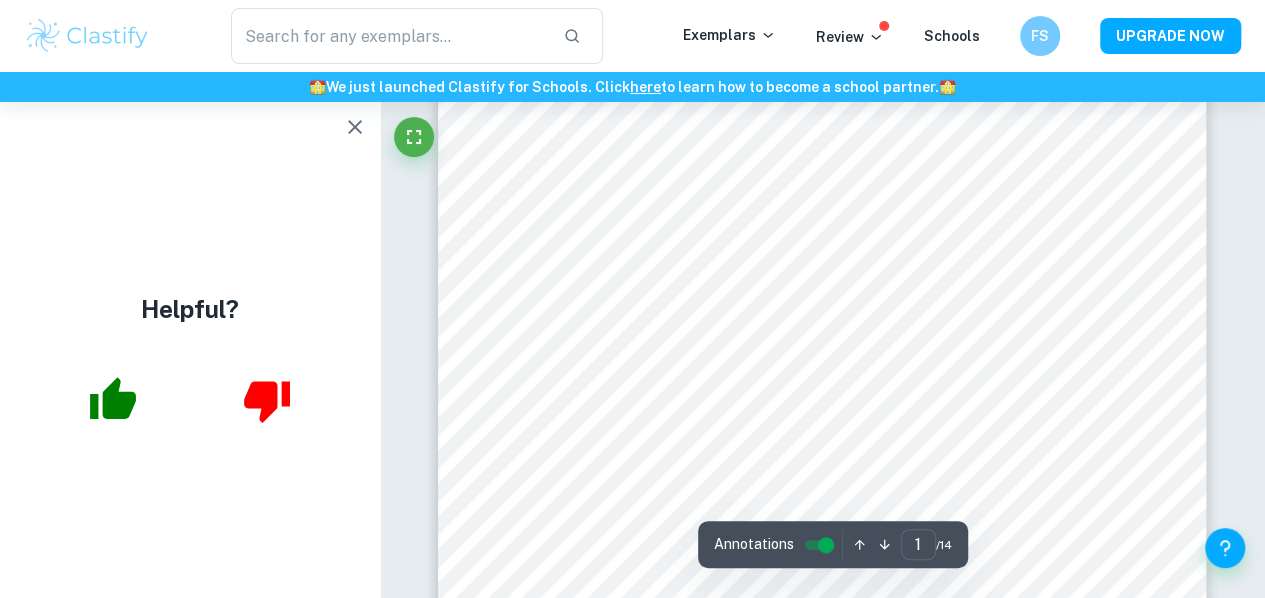 click 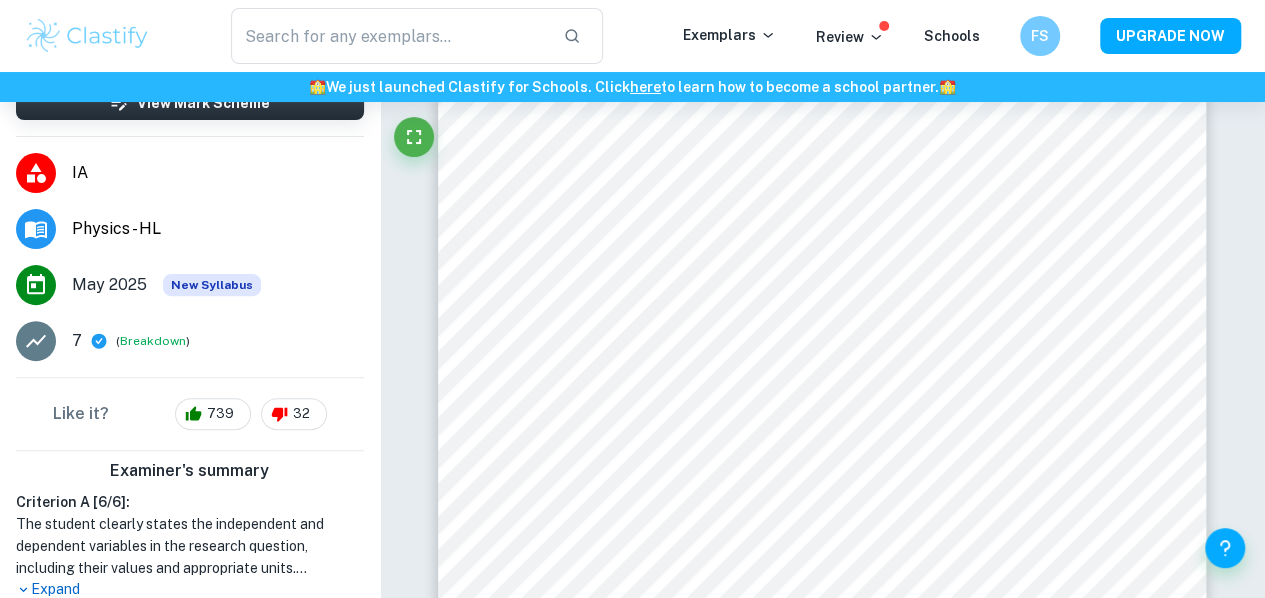 scroll, scrollTop: 600, scrollLeft: 0, axis: vertical 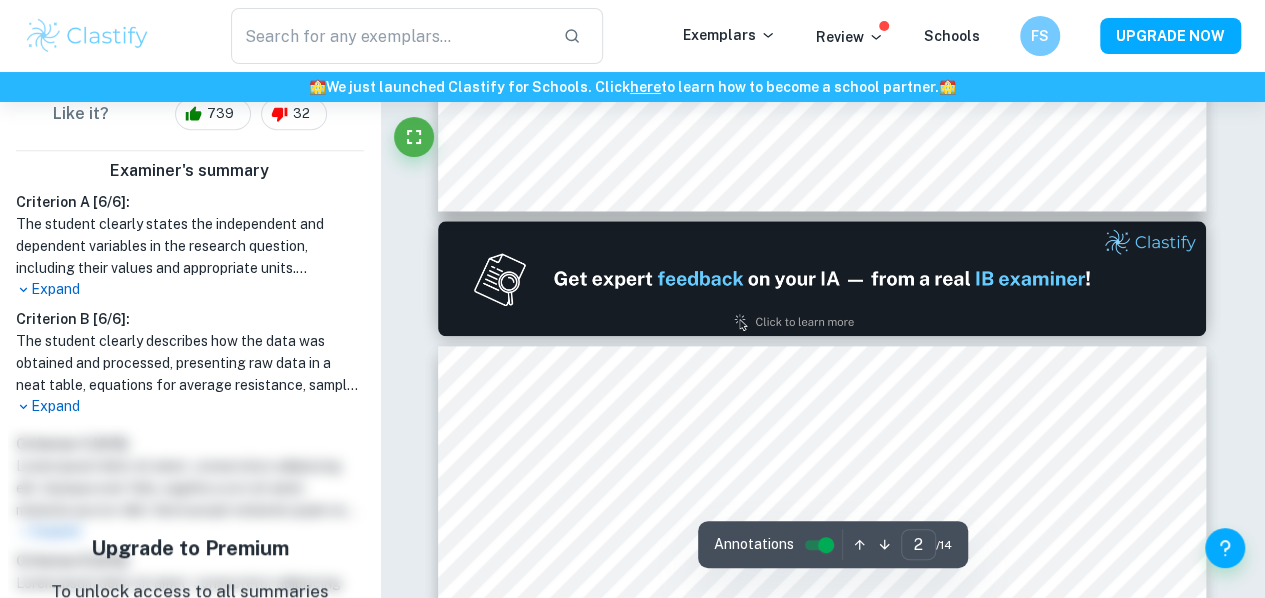 type on "1" 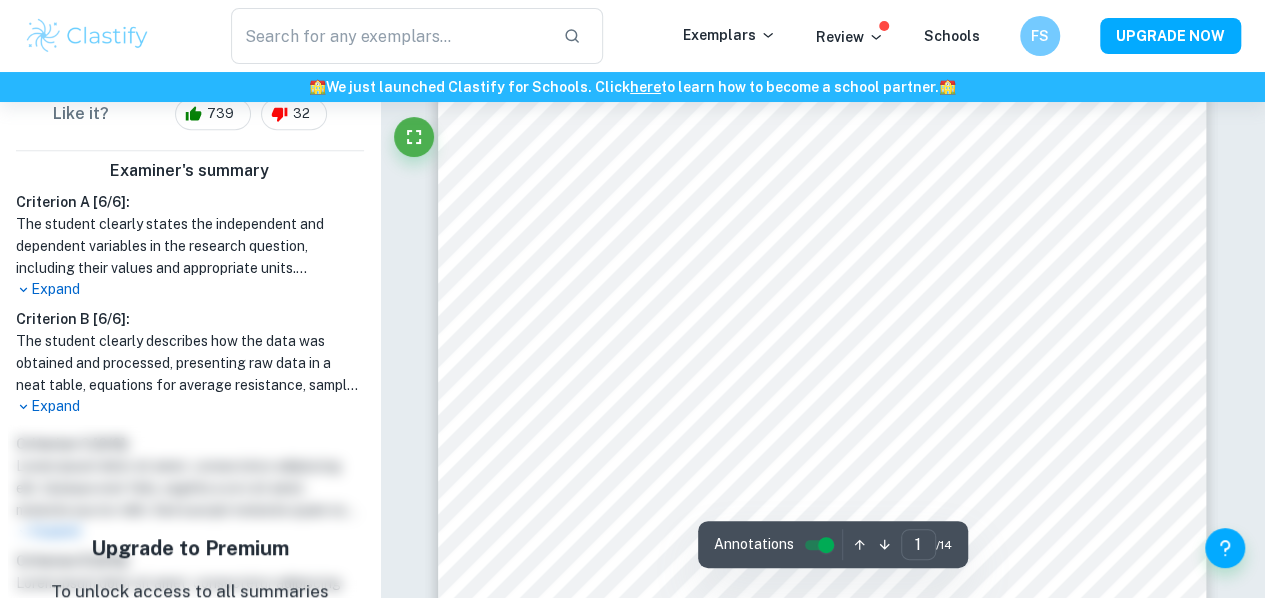scroll, scrollTop: 0, scrollLeft: 0, axis: both 